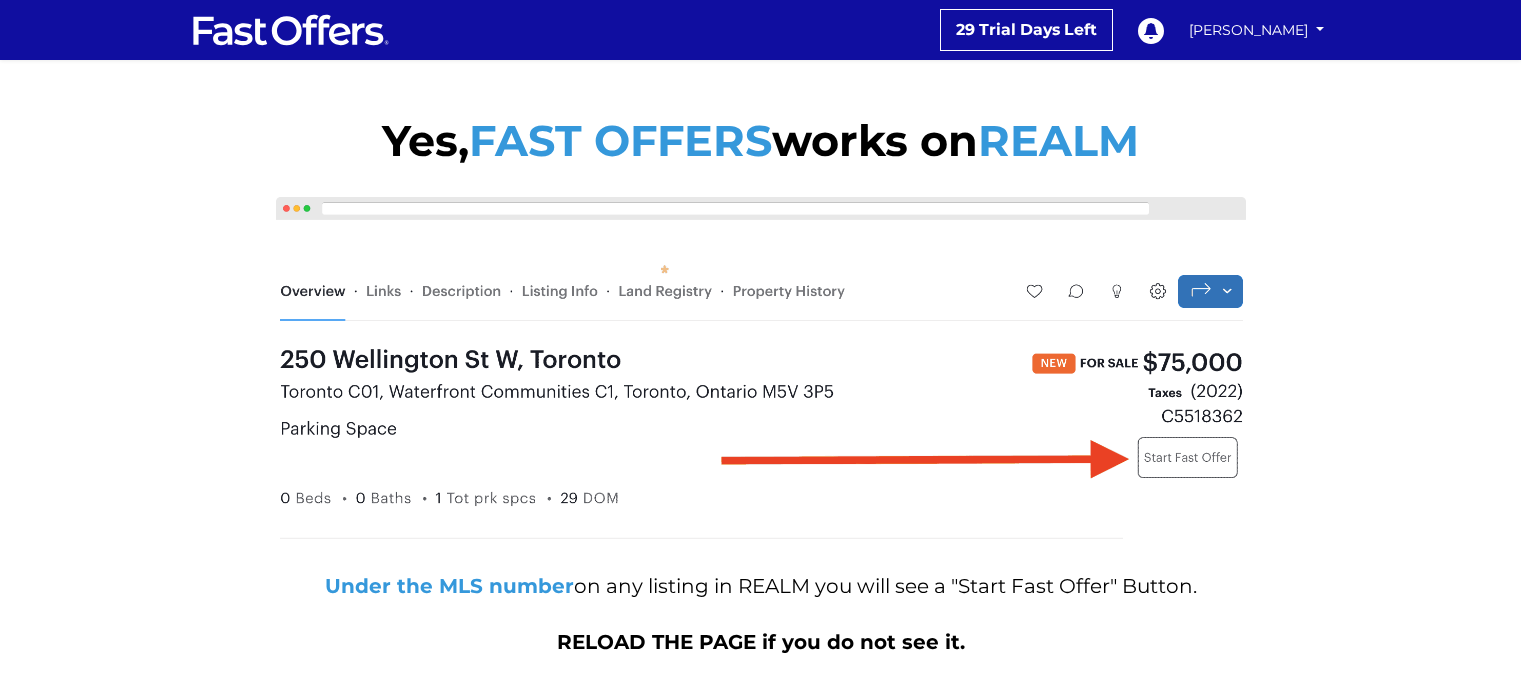 scroll, scrollTop: 223, scrollLeft: 0, axis: vertical 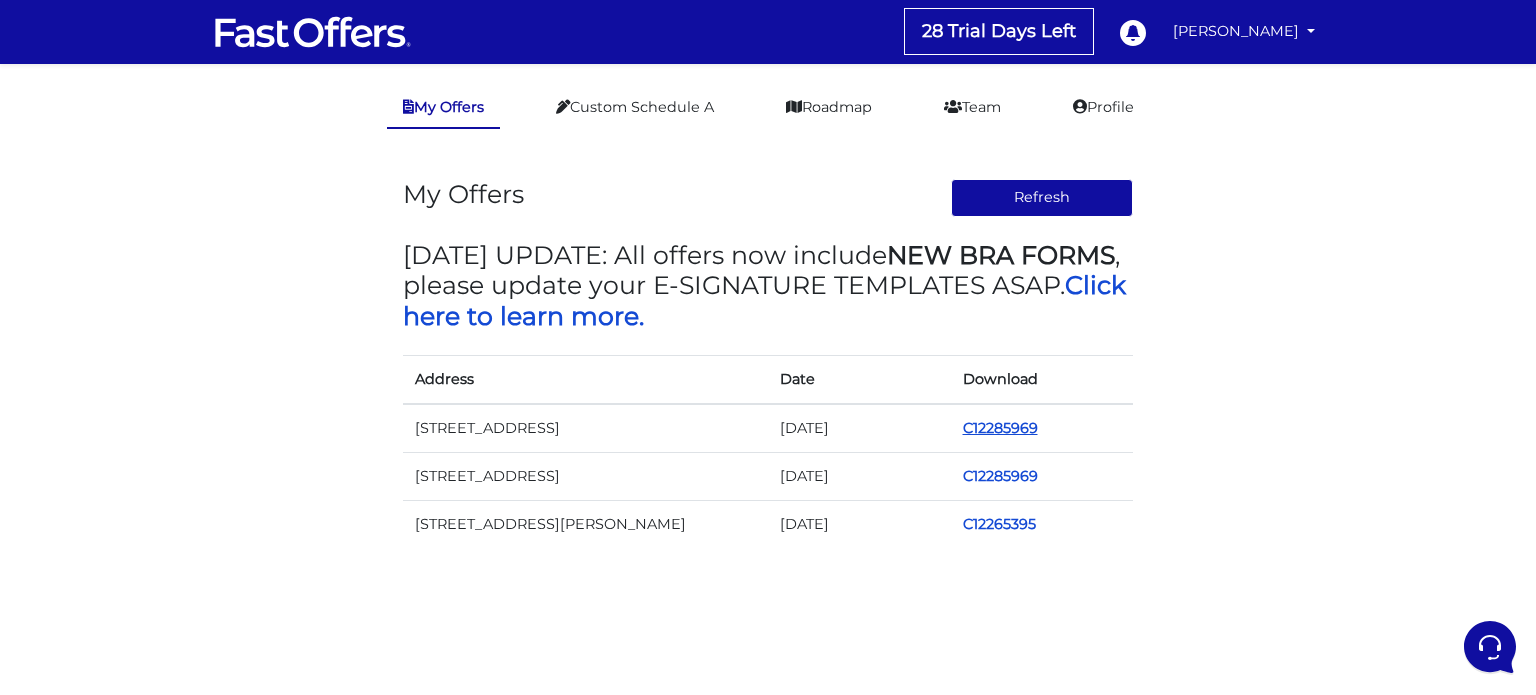 click on "C12285969" at bounding box center [1000, 428] 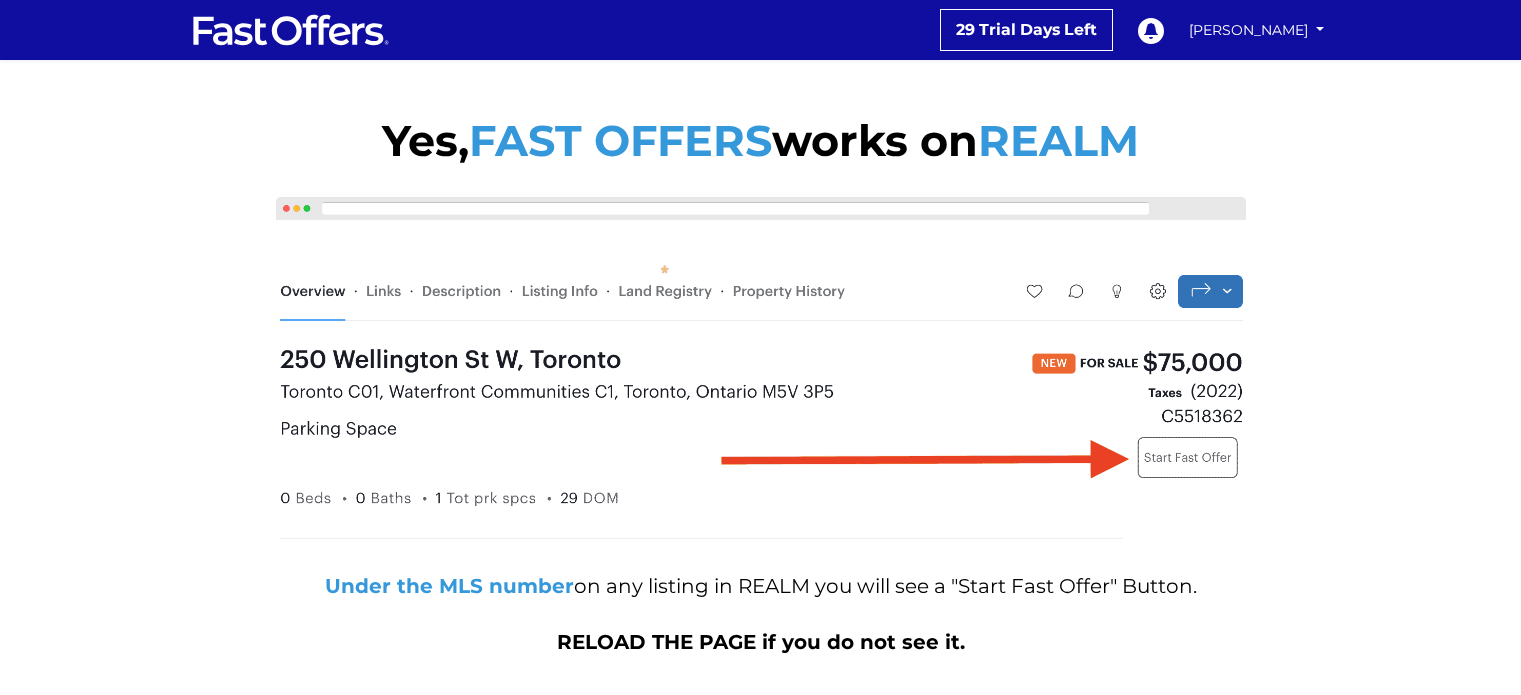 scroll, scrollTop: 779, scrollLeft: 0, axis: vertical 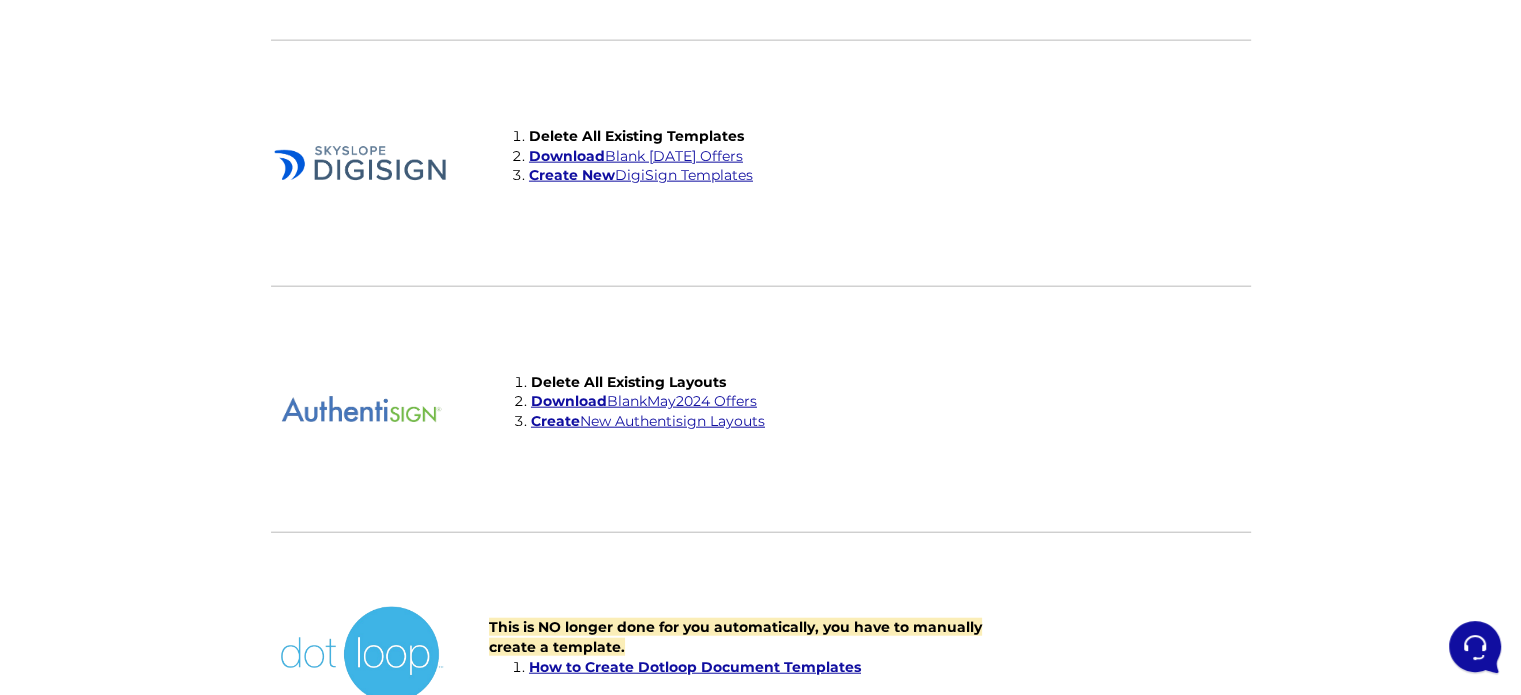 click on "Create New  DigiSign Templates" at bounding box center (641, 175) 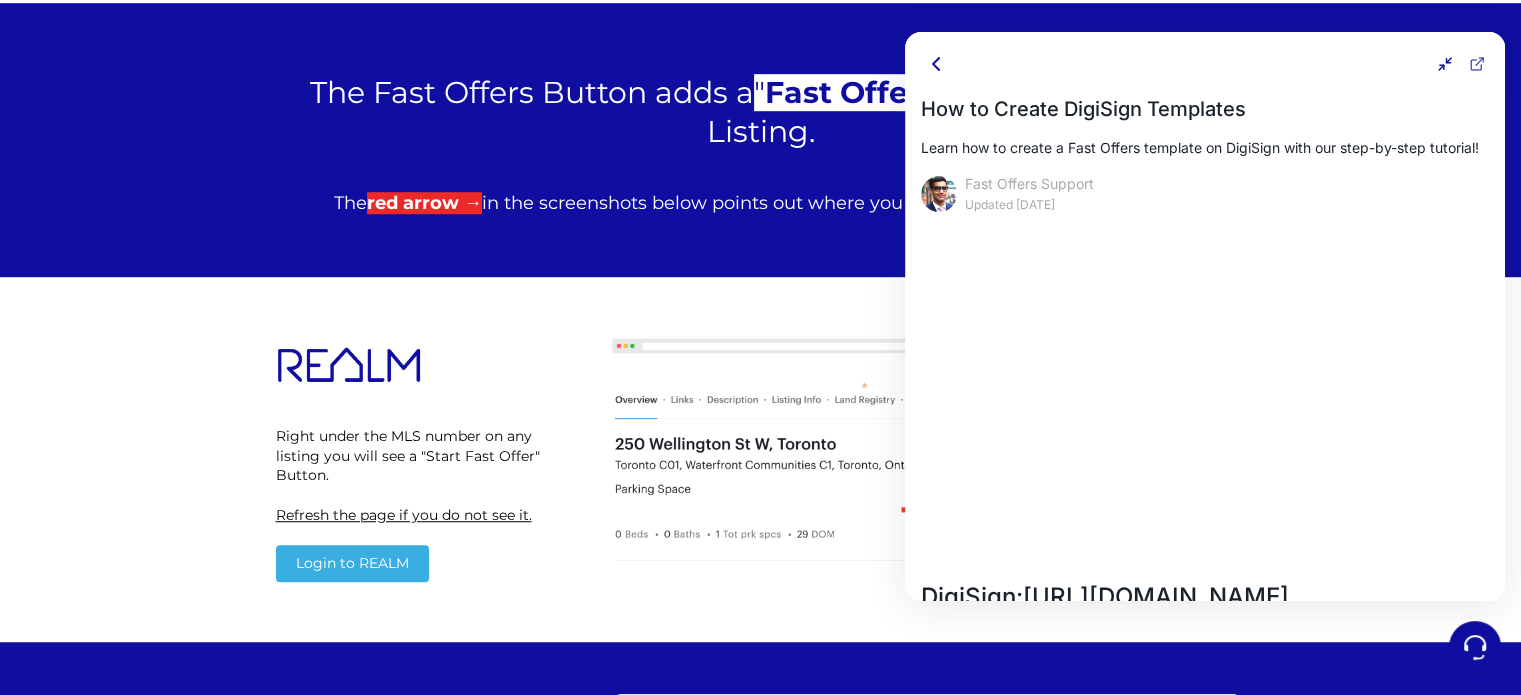scroll, scrollTop: 1276, scrollLeft: 0, axis: vertical 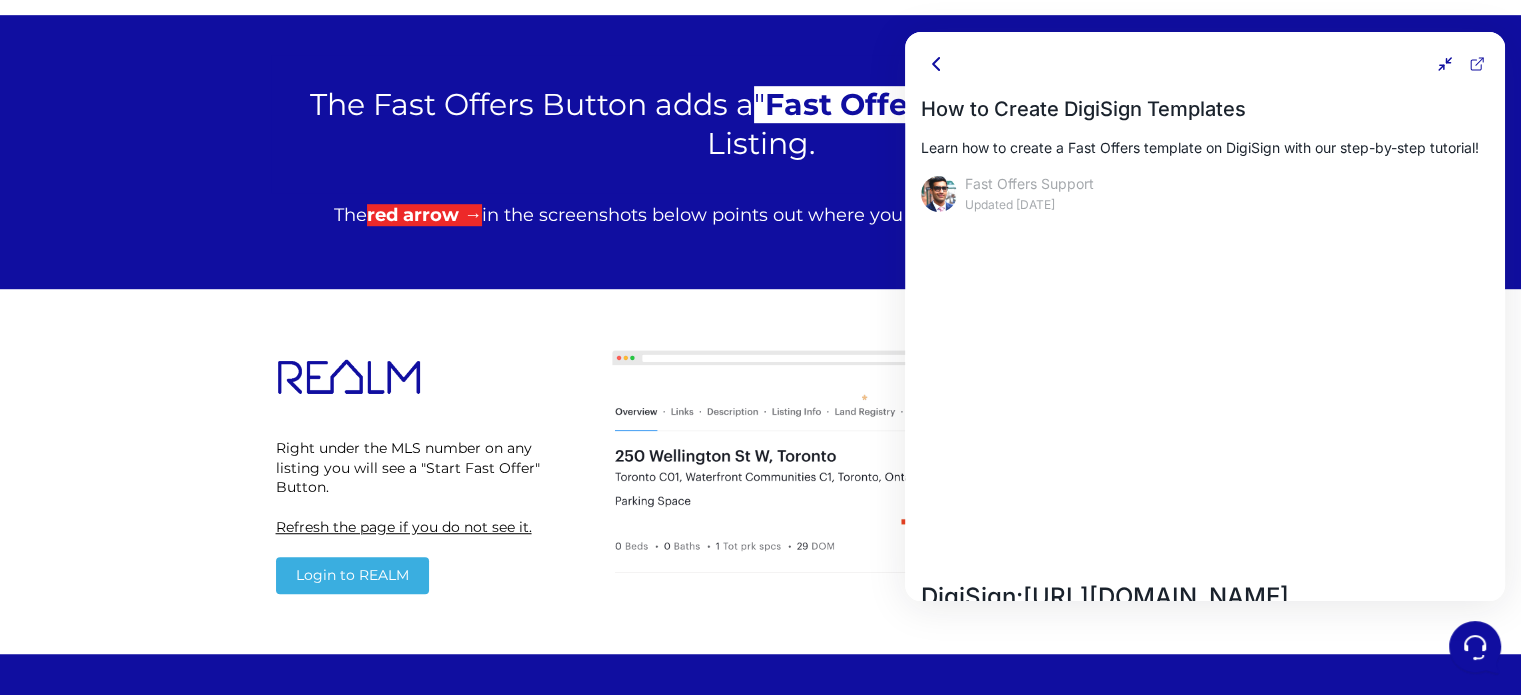 click 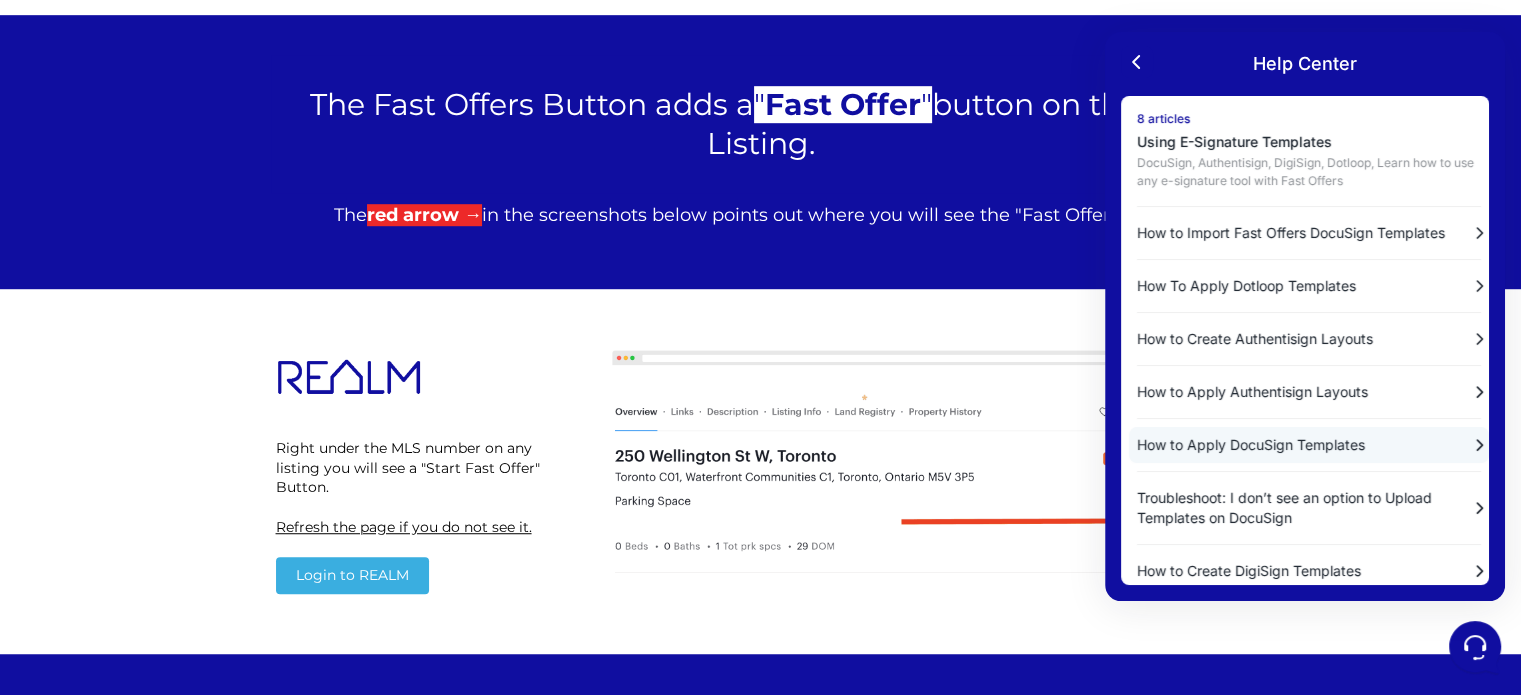 scroll, scrollTop: 83, scrollLeft: 0, axis: vertical 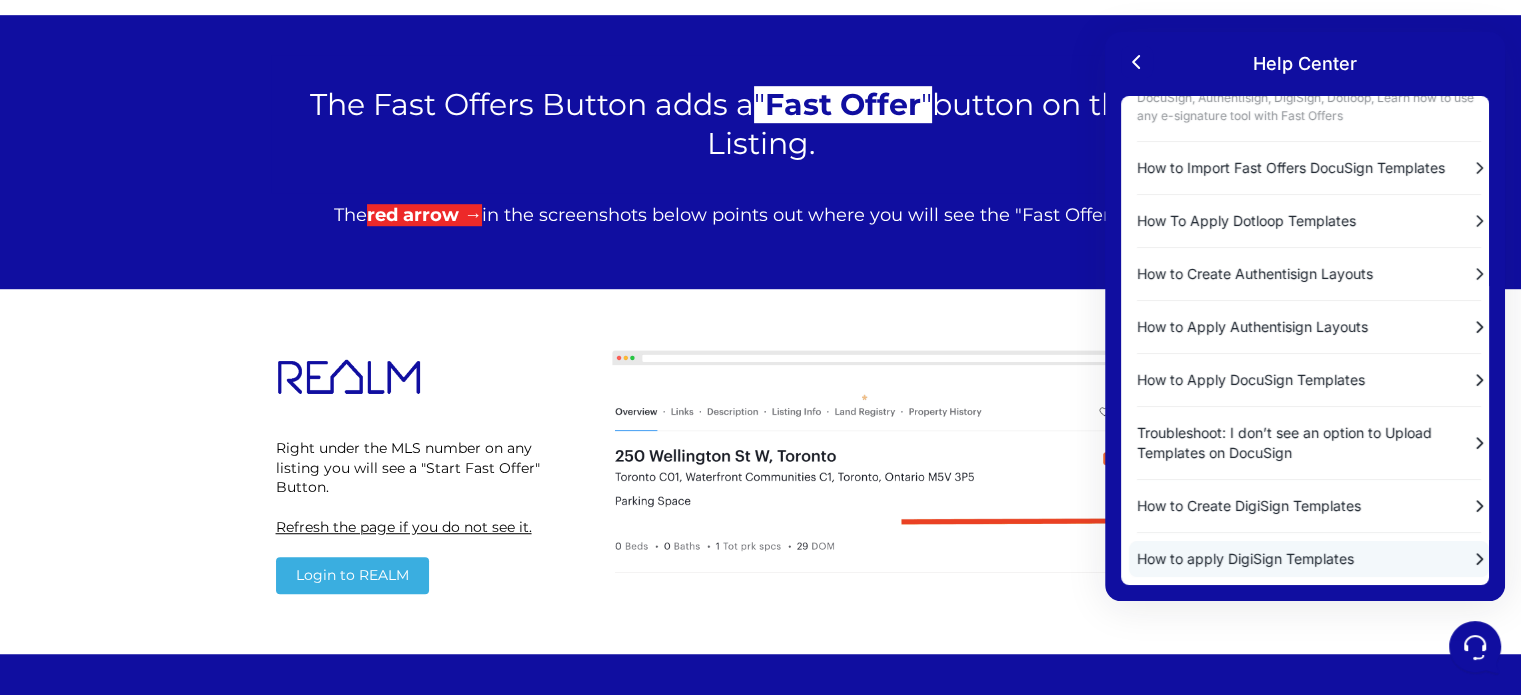 click on "How to apply DigiSign Templates" at bounding box center [1295, 559] 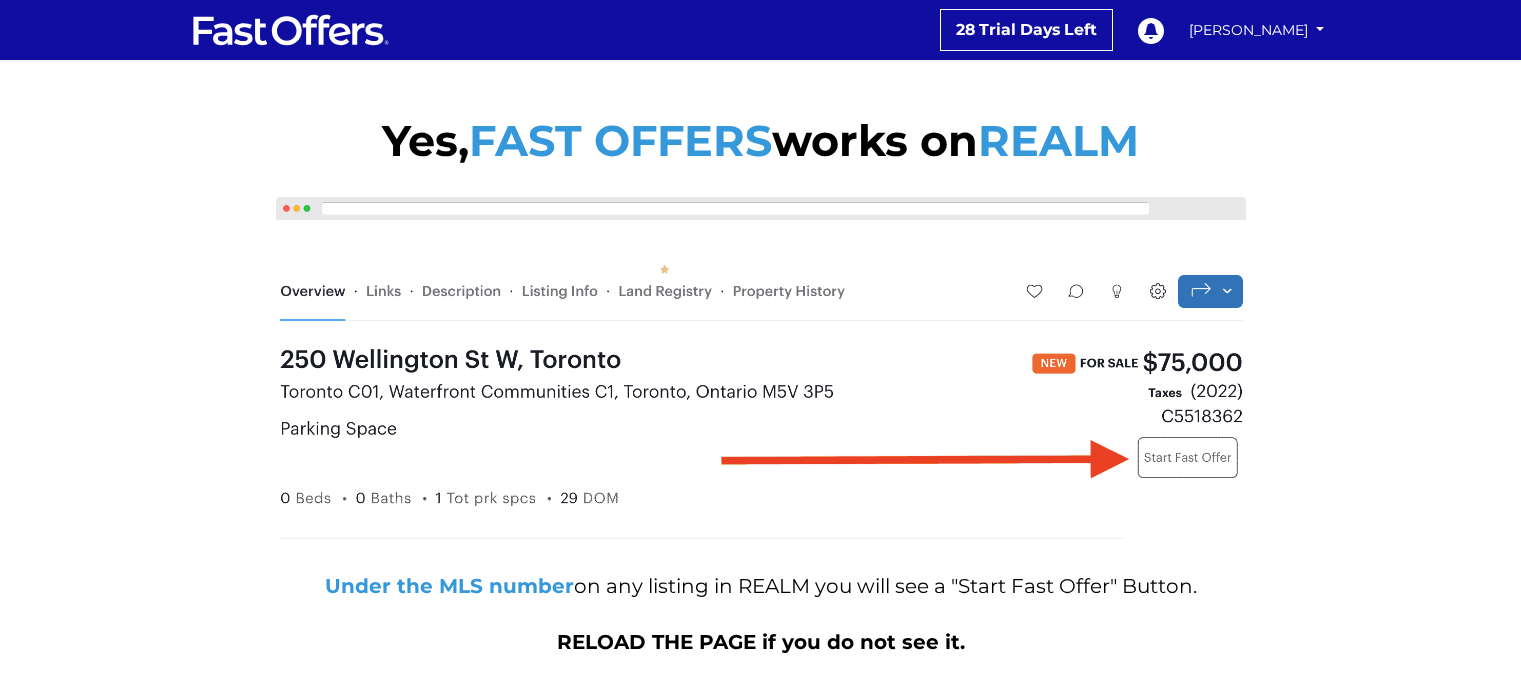scroll, scrollTop: 0, scrollLeft: 0, axis: both 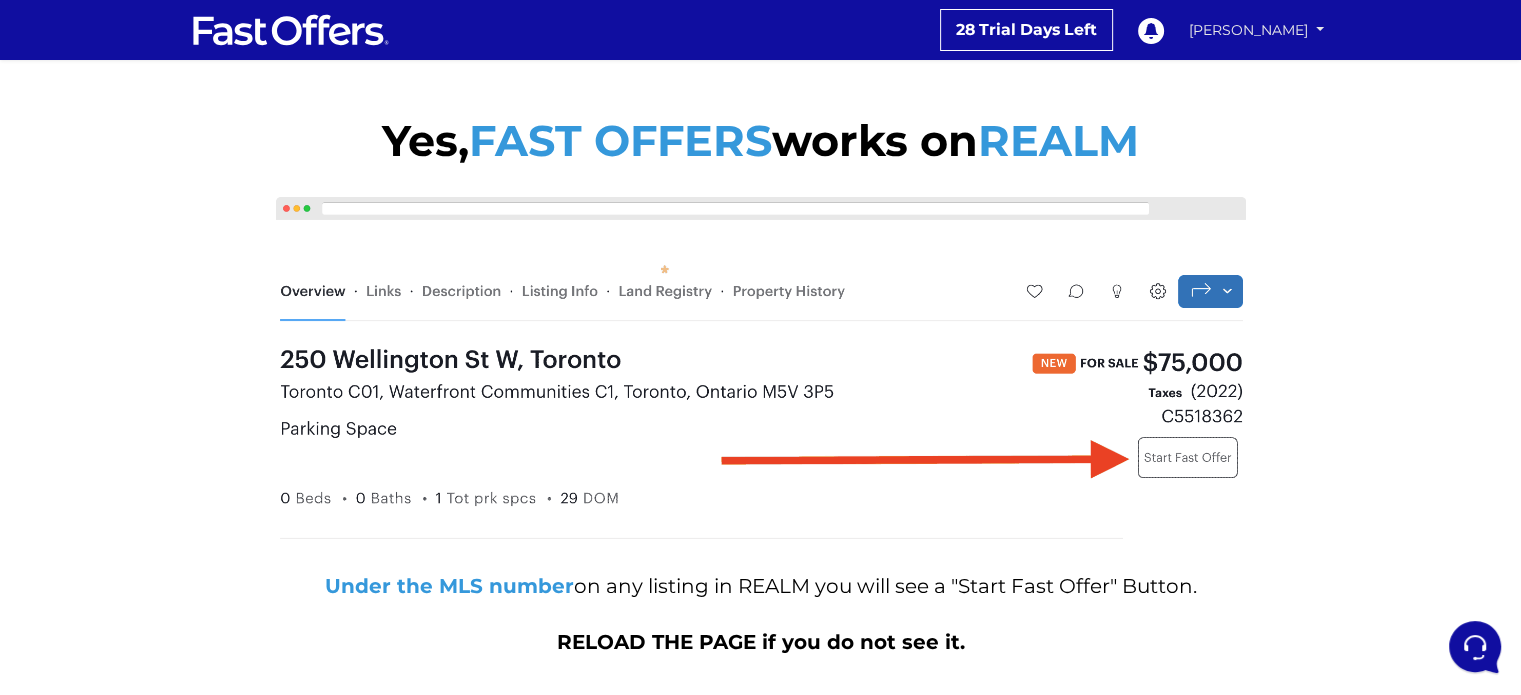 click on "[PERSON_NAME]" at bounding box center [1256, 30] 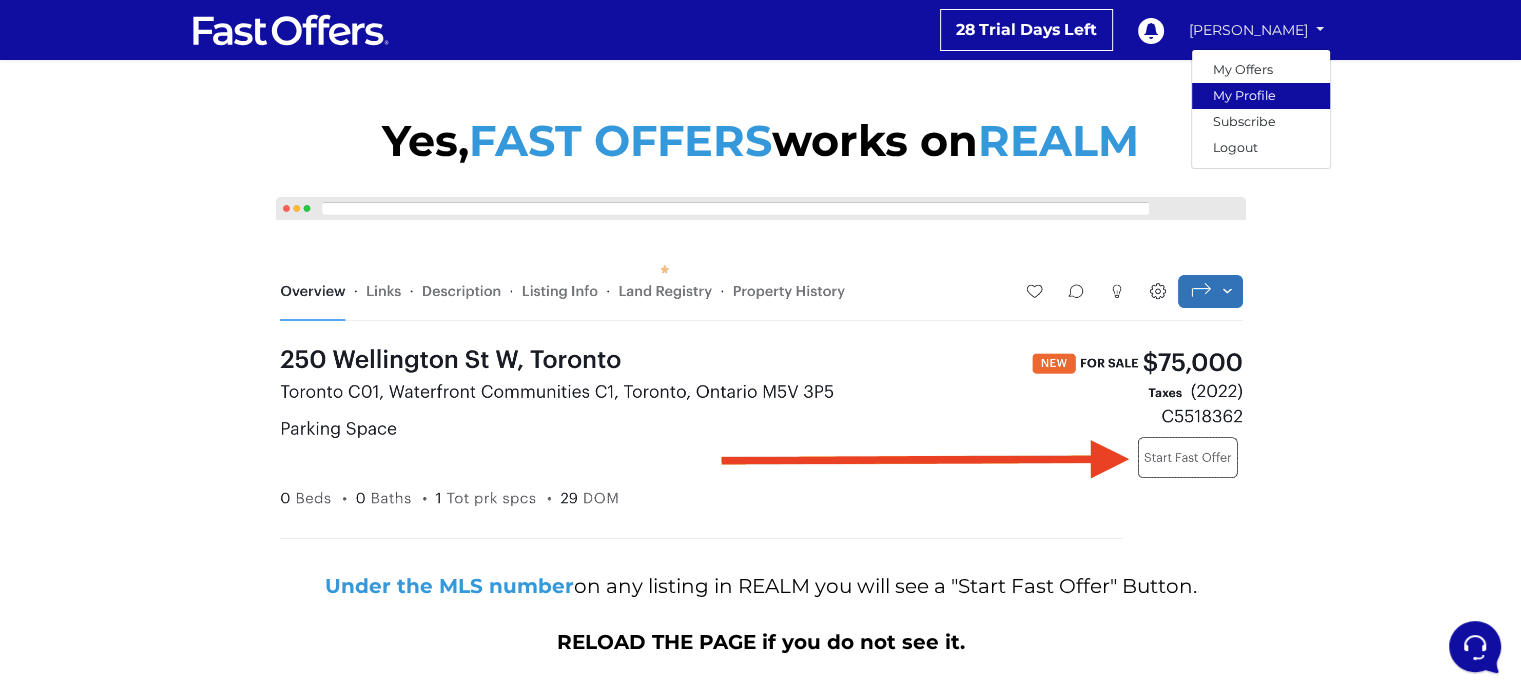 click on "My Profile" at bounding box center [1261, 96] 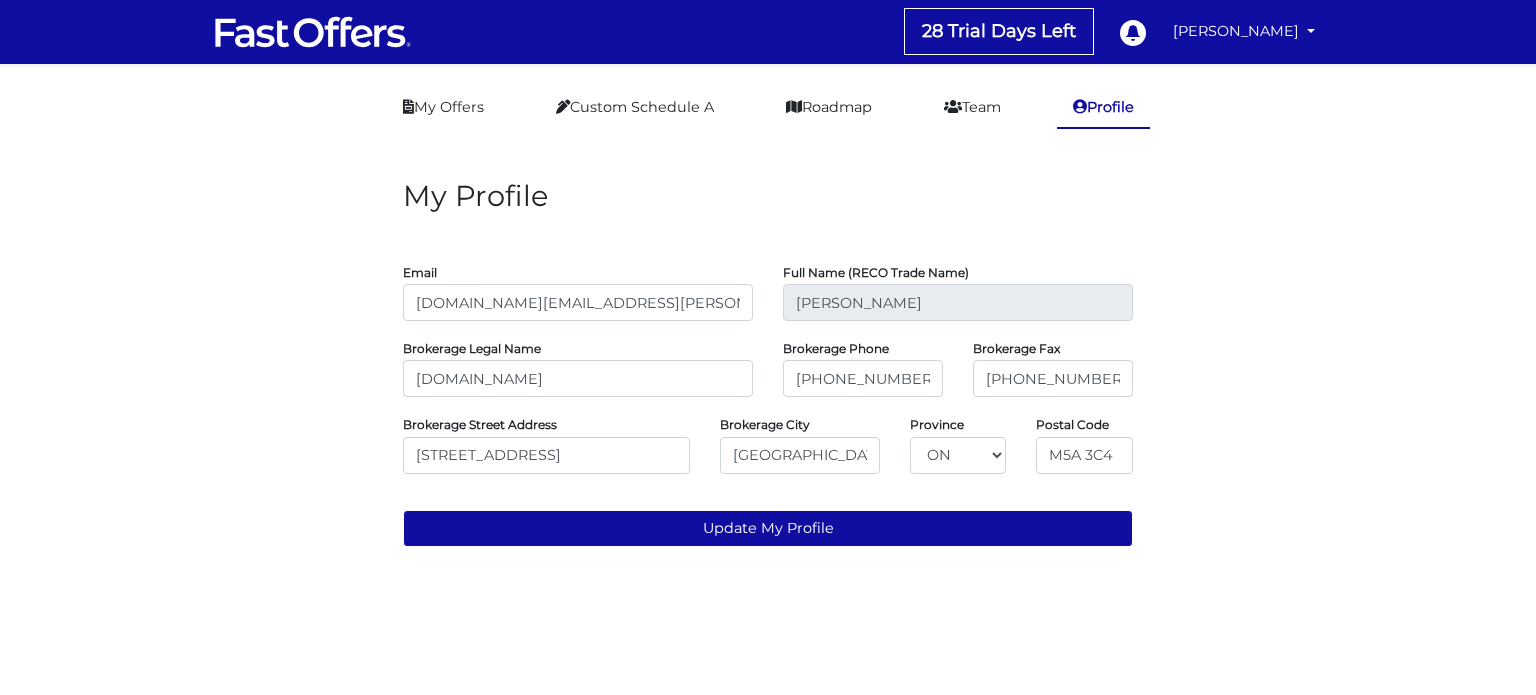 scroll, scrollTop: 0, scrollLeft: 0, axis: both 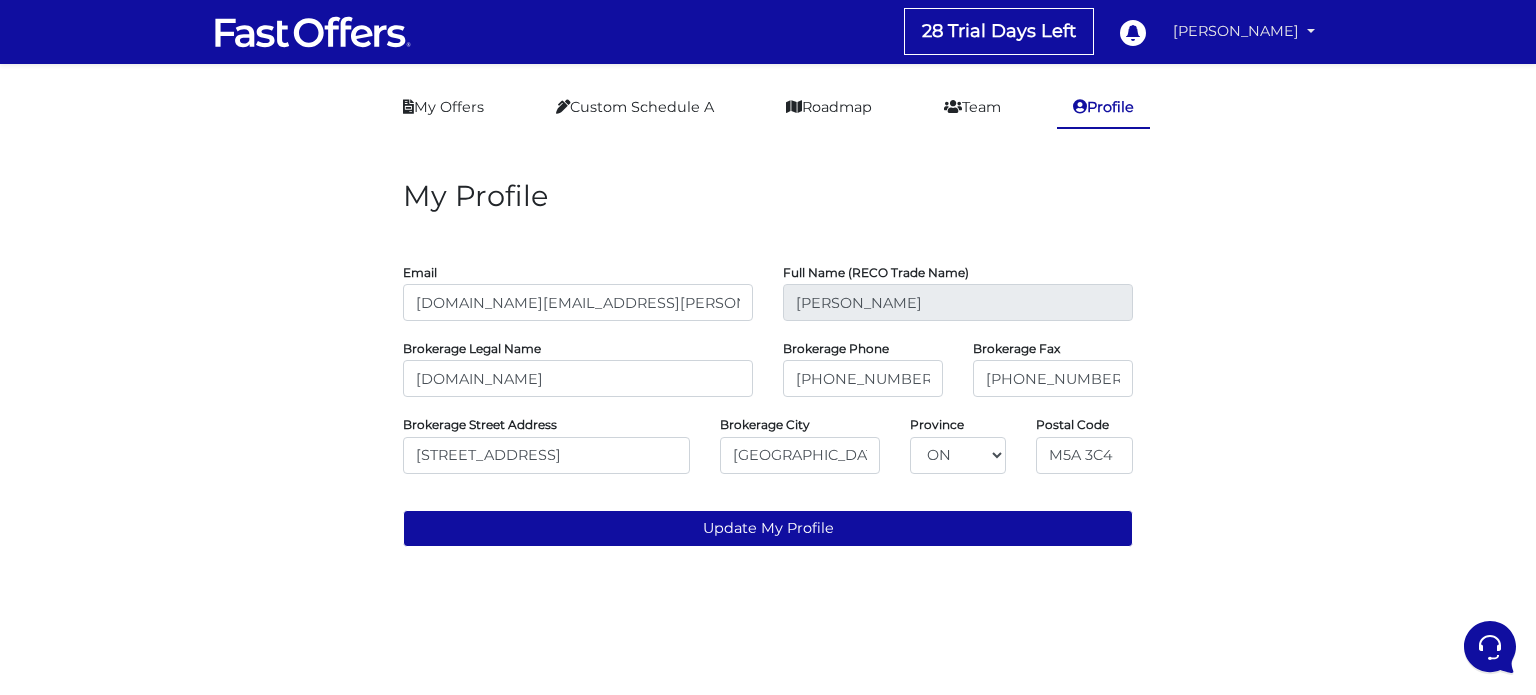 click on "[PERSON_NAME]" at bounding box center [1244, 31] 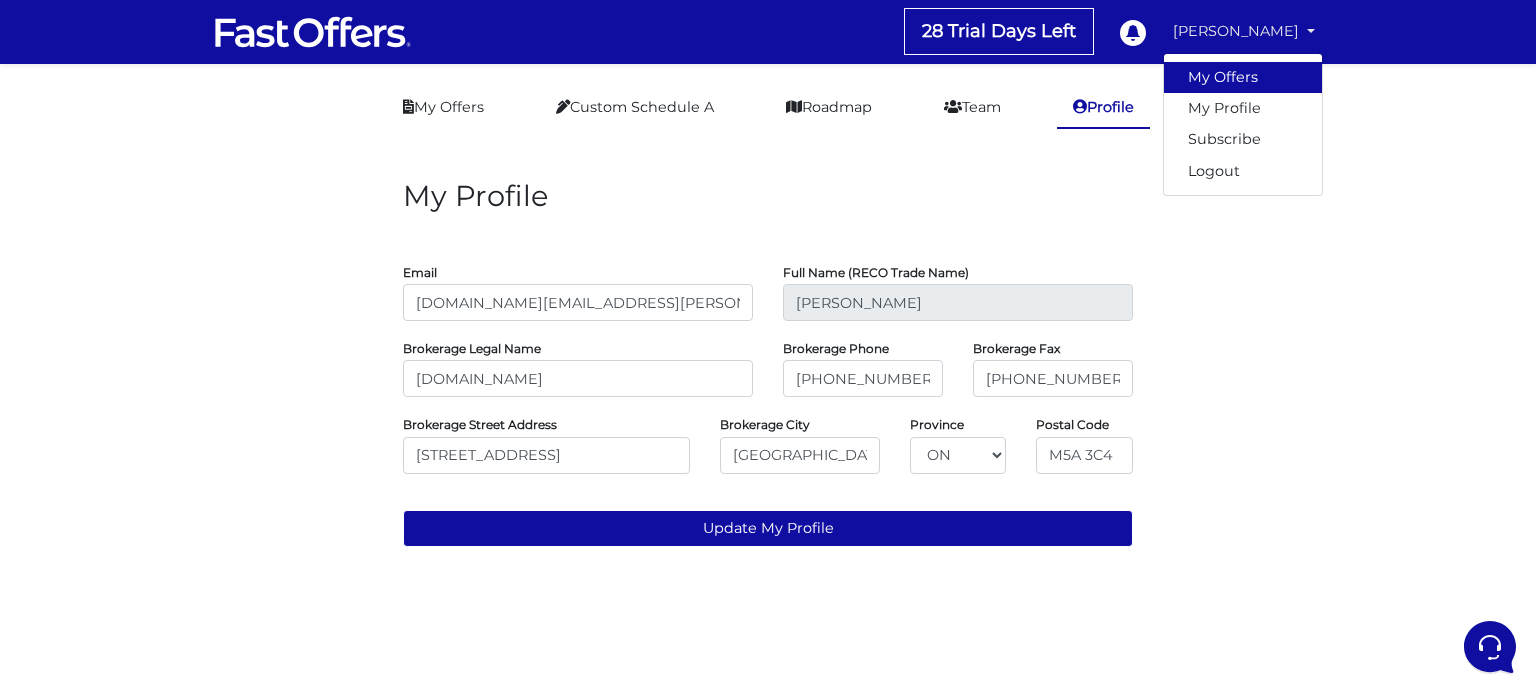 click on "My Offers" at bounding box center [1243, 77] 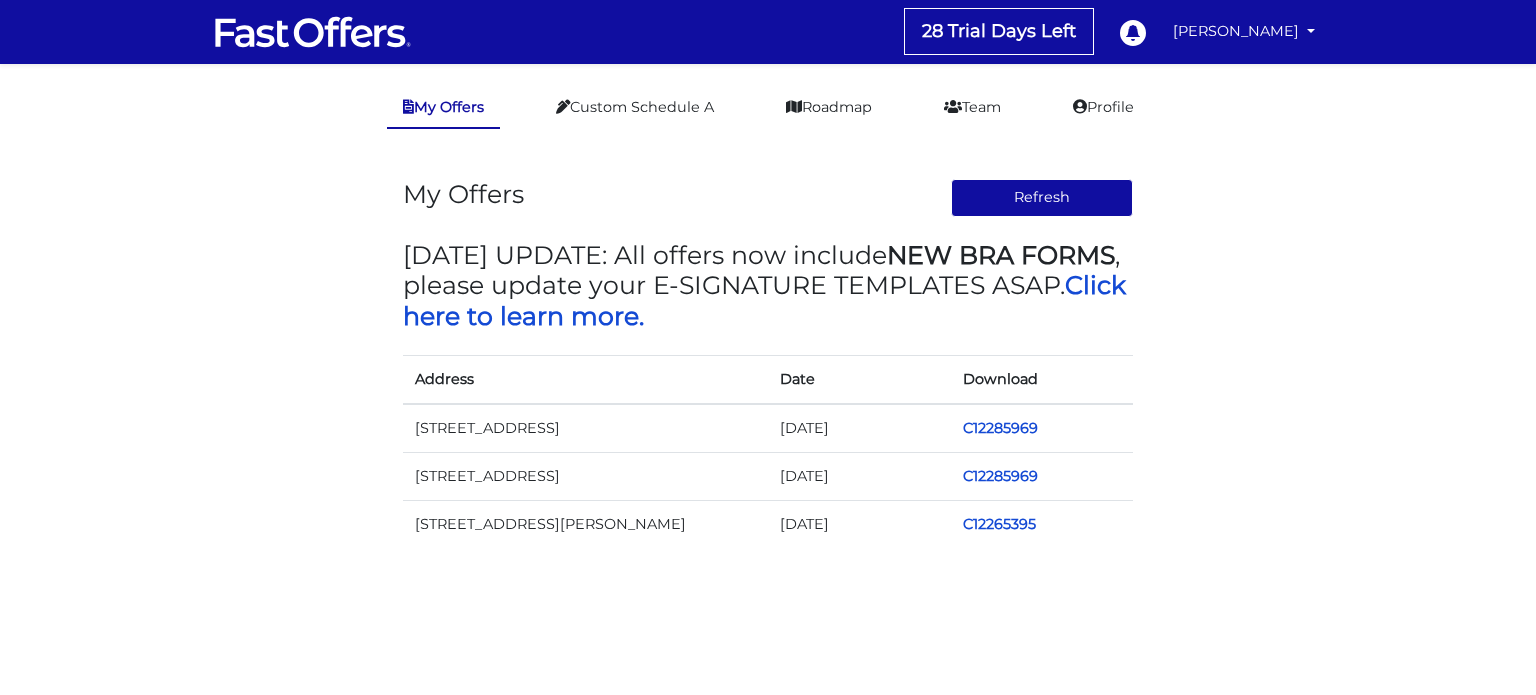 scroll, scrollTop: 0, scrollLeft: 0, axis: both 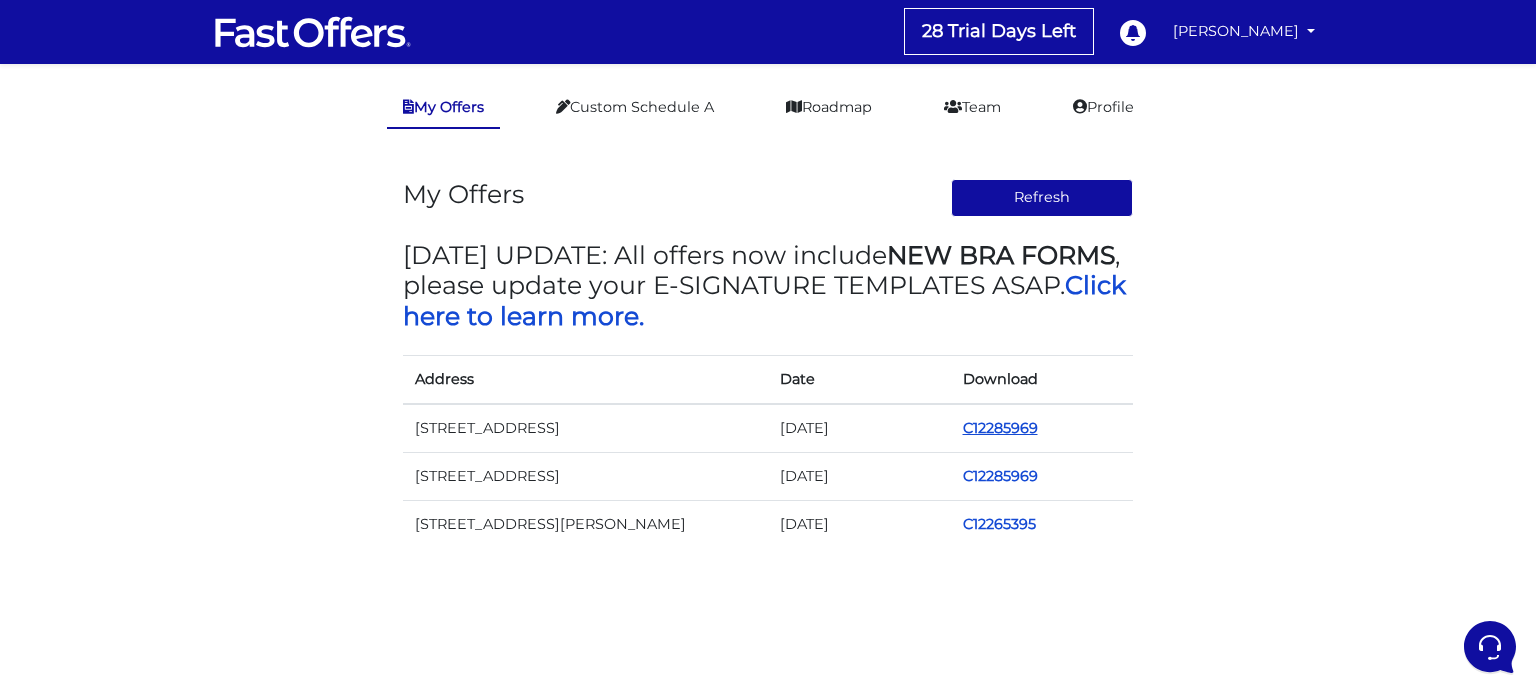click on "C12285969" at bounding box center [1000, 428] 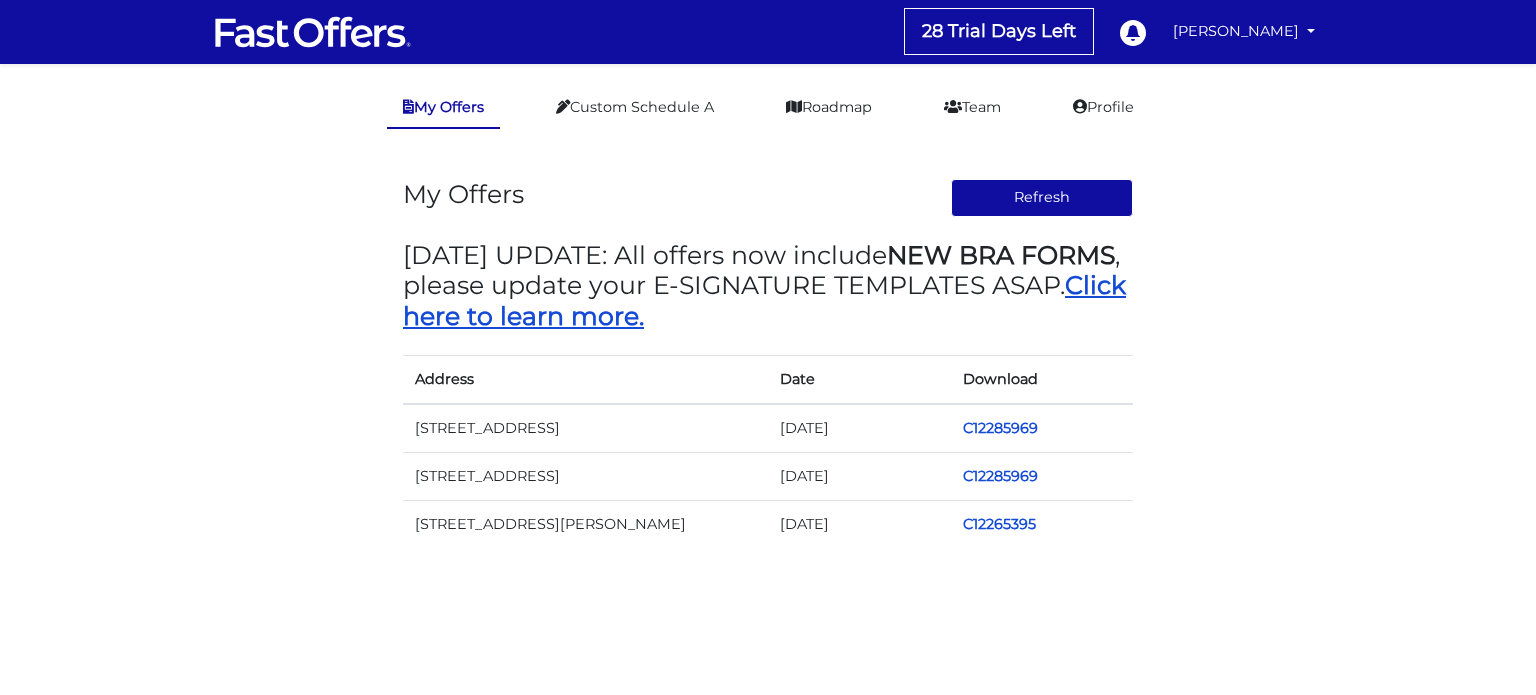 scroll, scrollTop: 0, scrollLeft: 0, axis: both 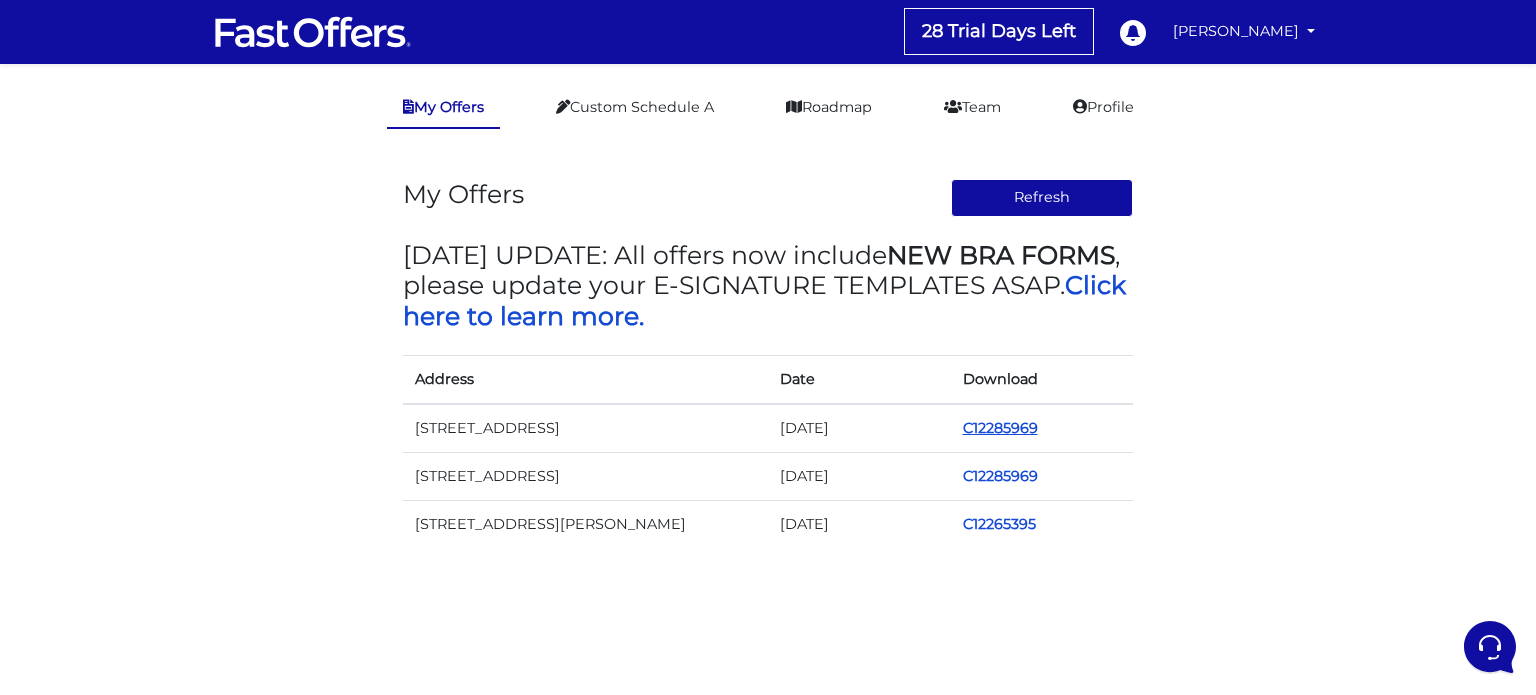 click on "C12285969" at bounding box center (1000, 428) 